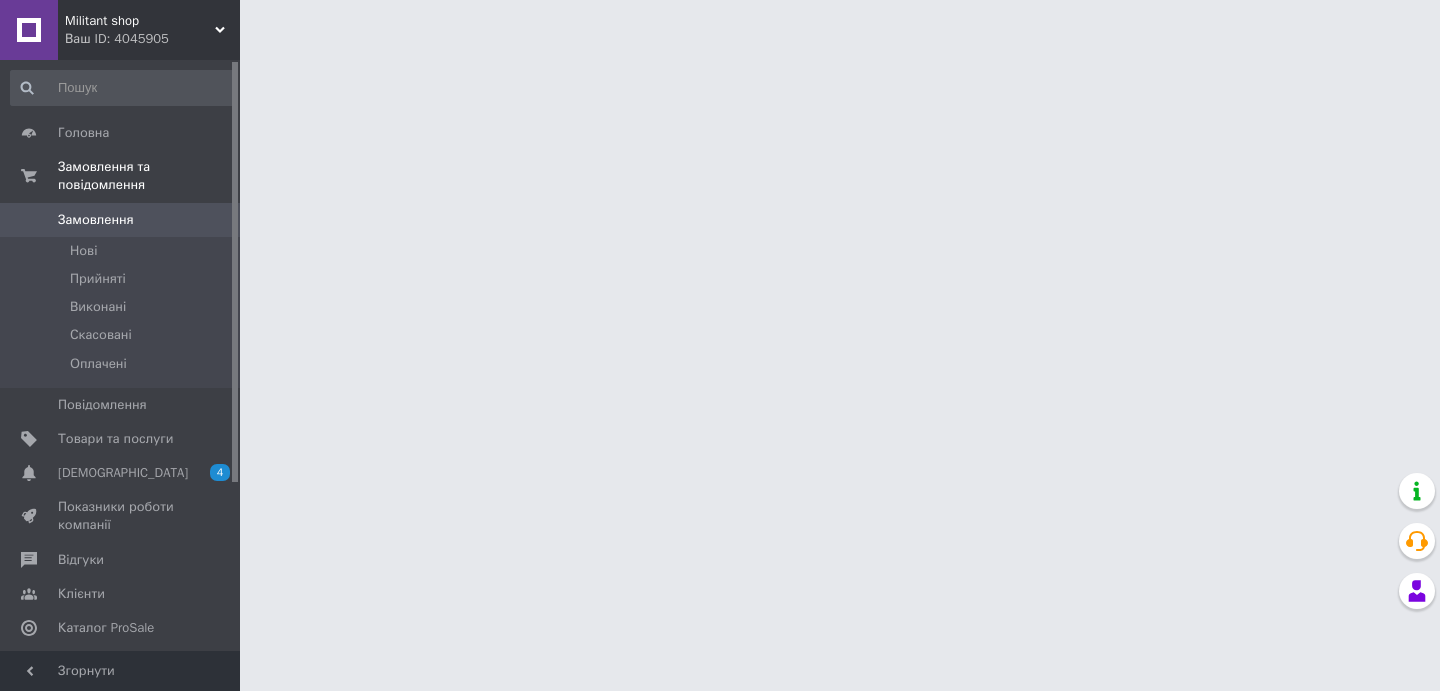 scroll, scrollTop: 0, scrollLeft: 0, axis: both 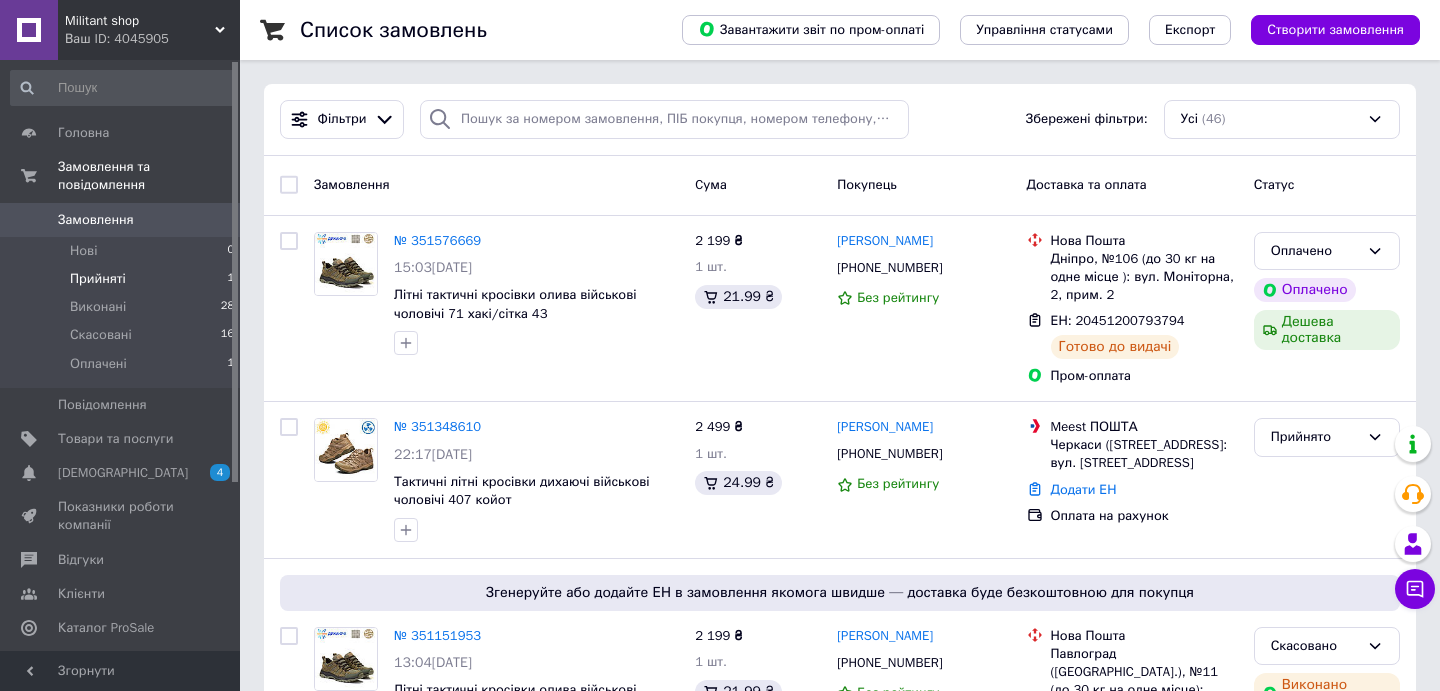 click on "Прийняті" at bounding box center [98, 279] 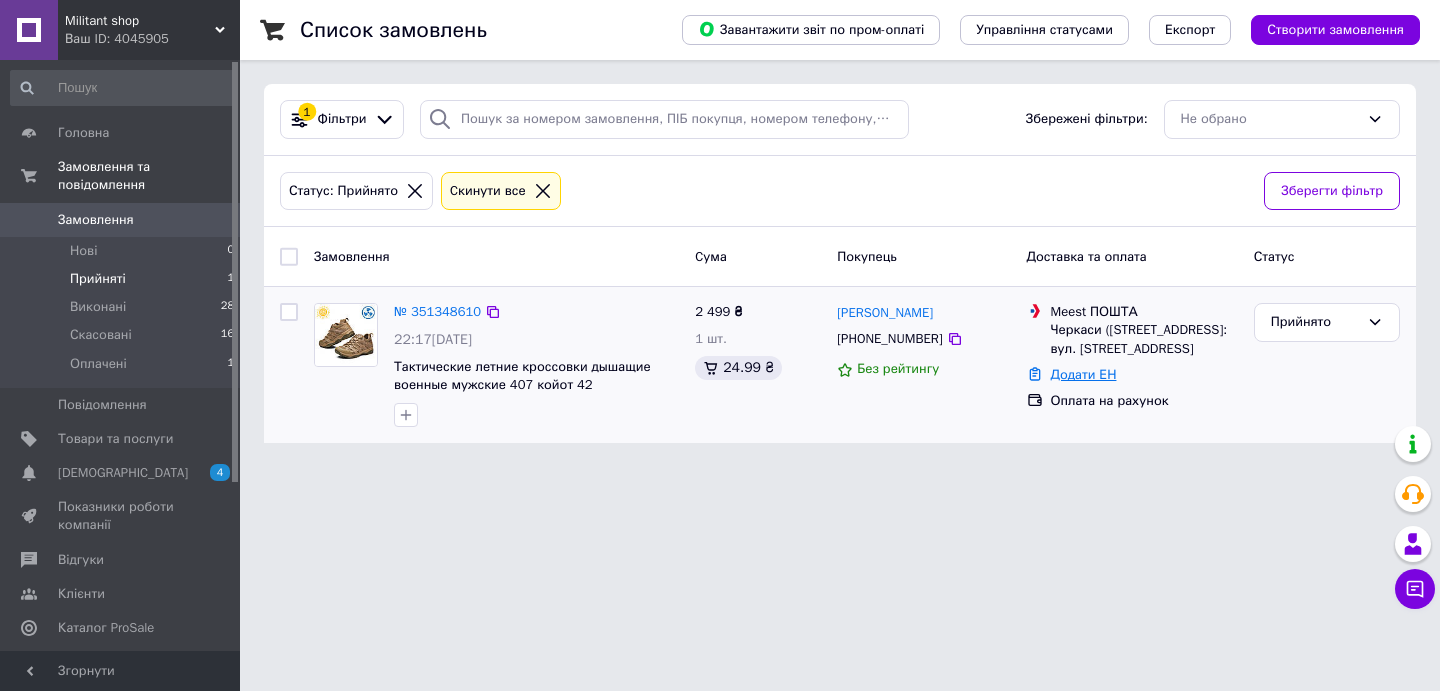 click on "Додати ЕН" at bounding box center [1084, 374] 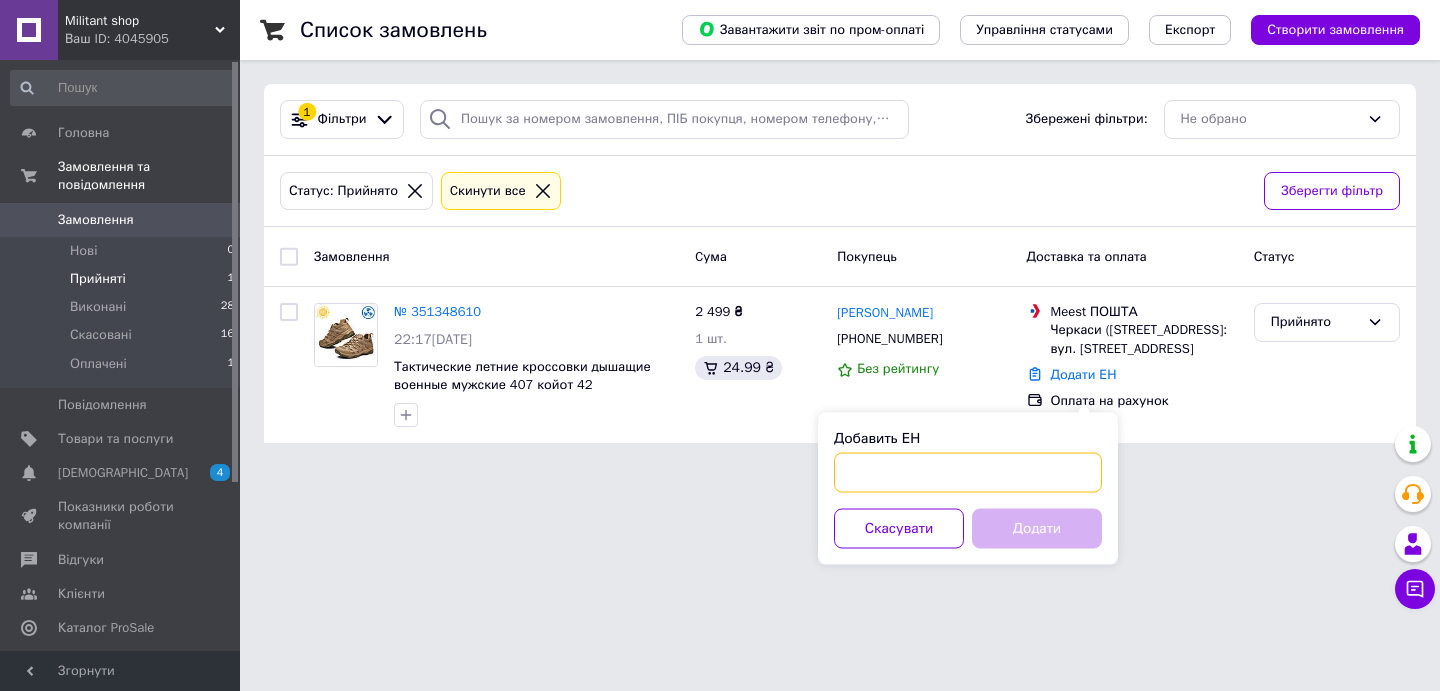 click on "Добавить ЕН" at bounding box center [968, 473] 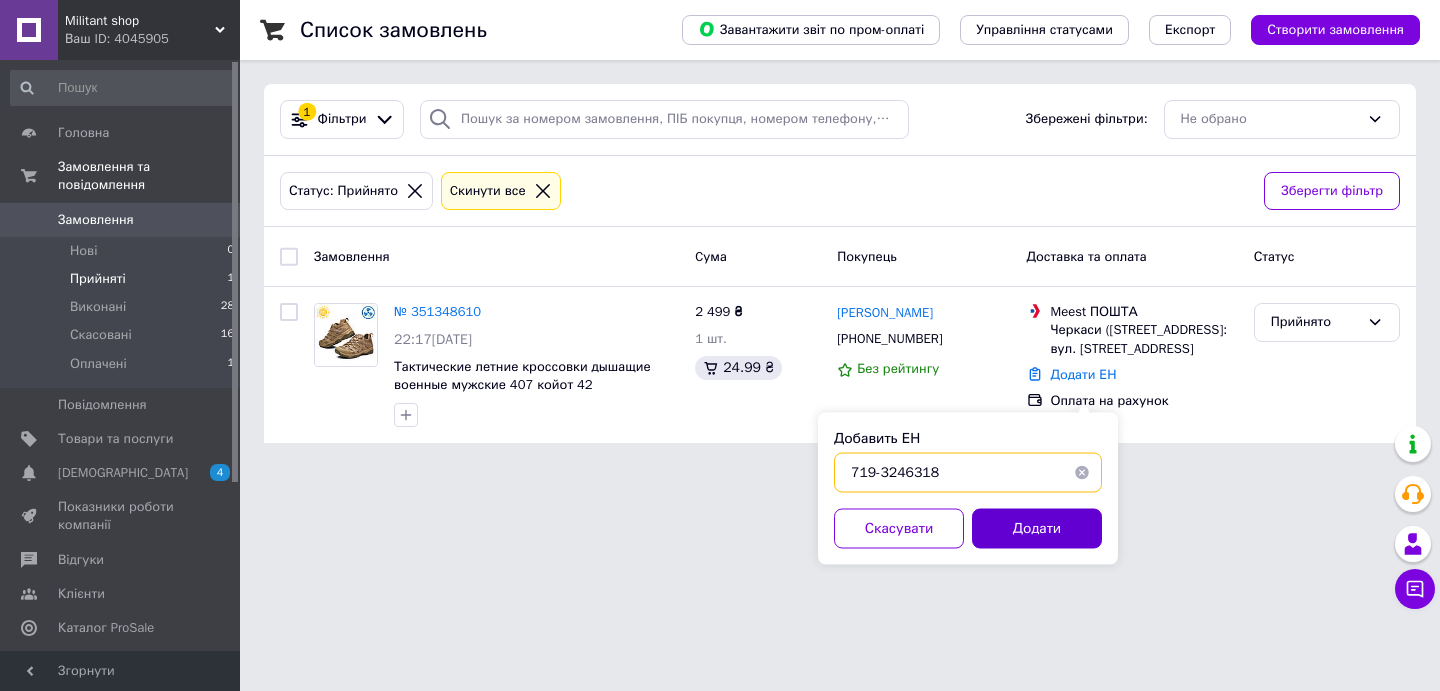 type on "719-3246318" 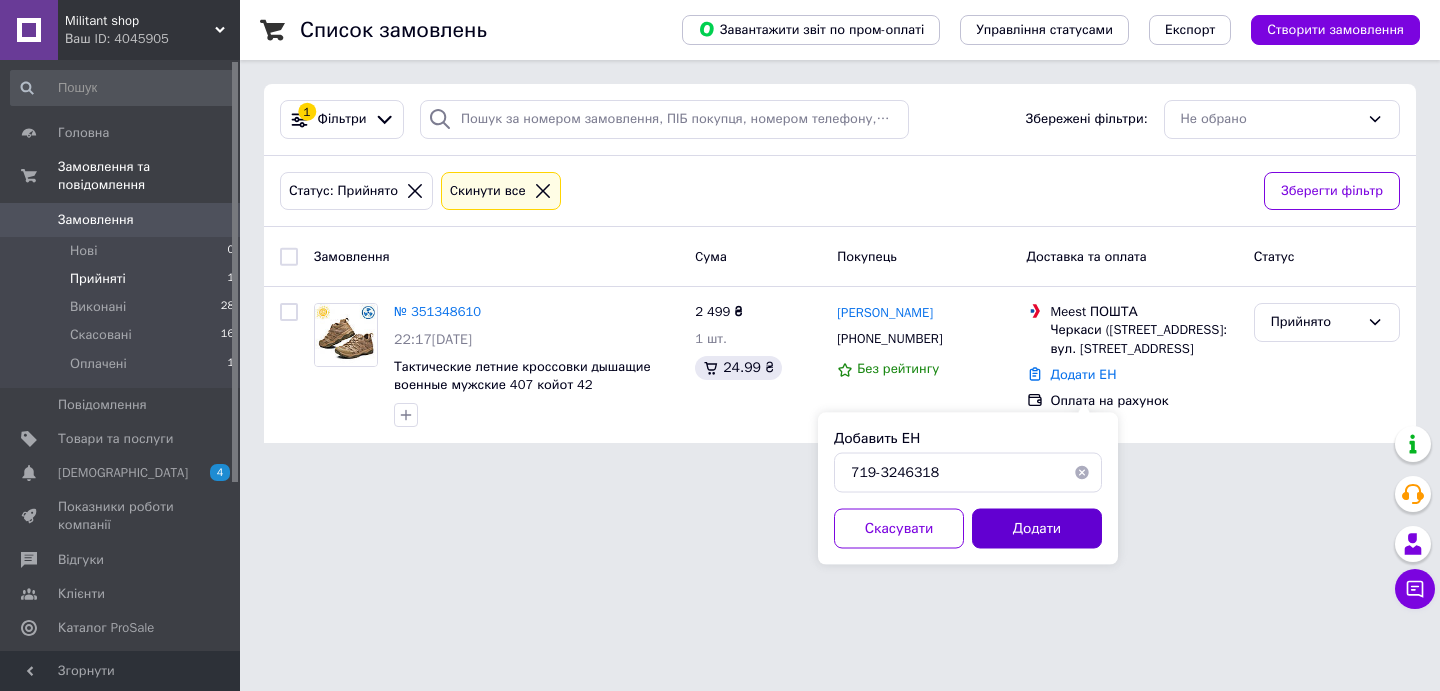 click on "Додати" at bounding box center (1037, 529) 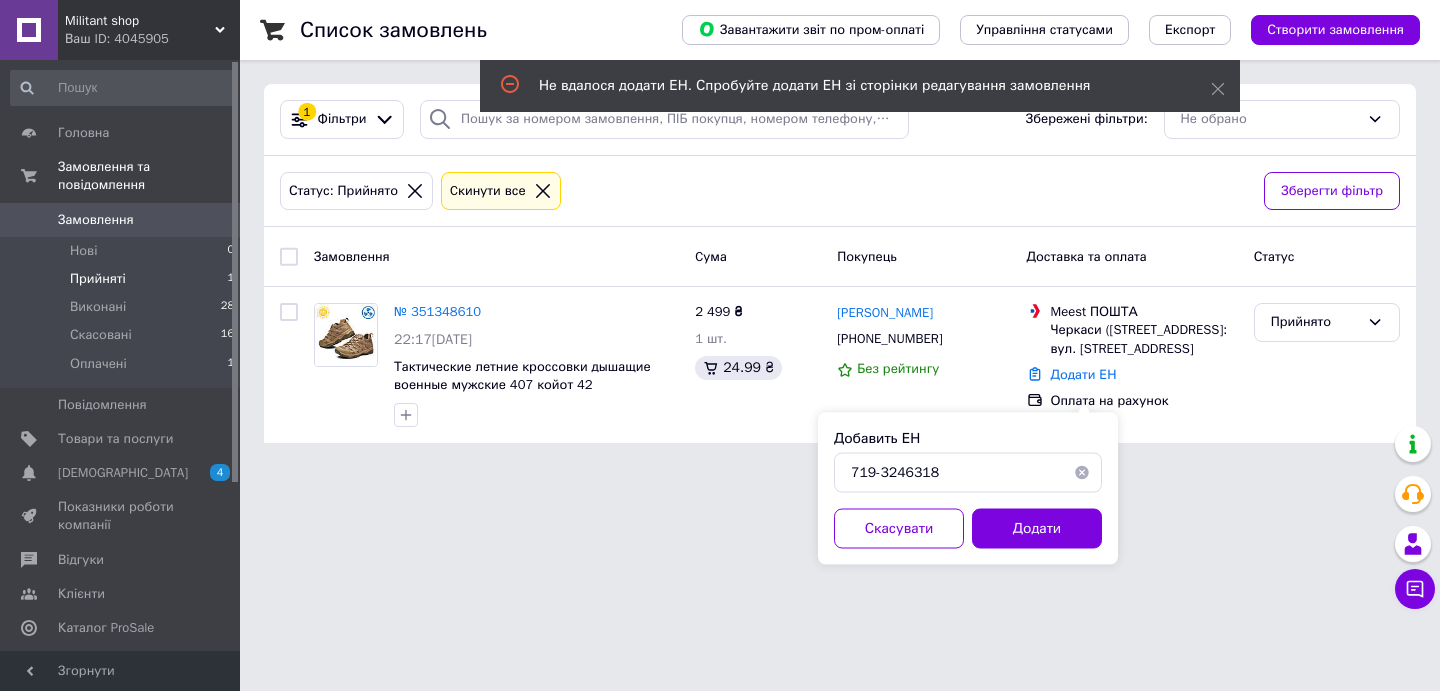 click on "Militant shop Ваш ID: 4045905 Сайт Militant shop Кабінет покупця Перевірити стан системи Сторінка на порталі Довідка Вийти Головна Замовлення та повідомлення Замовлення 0 Нові 0 Прийняті 1 Виконані 28 Скасовані 16 Оплачені 1 Повідомлення 0 Товари та послуги Сповіщення 4 0 Показники роботи компанії Відгуки Клієнти Каталог ProSale Аналітика Управління сайтом Гаманець компанії [PERSON_NAME] Тарифи та рахунки Prom мікс 1 000 (13 місяців) Згорнути
Список замовлень   Завантажити звіт по пром-оплаті Управління статусами" at bounding box center [720, 233] 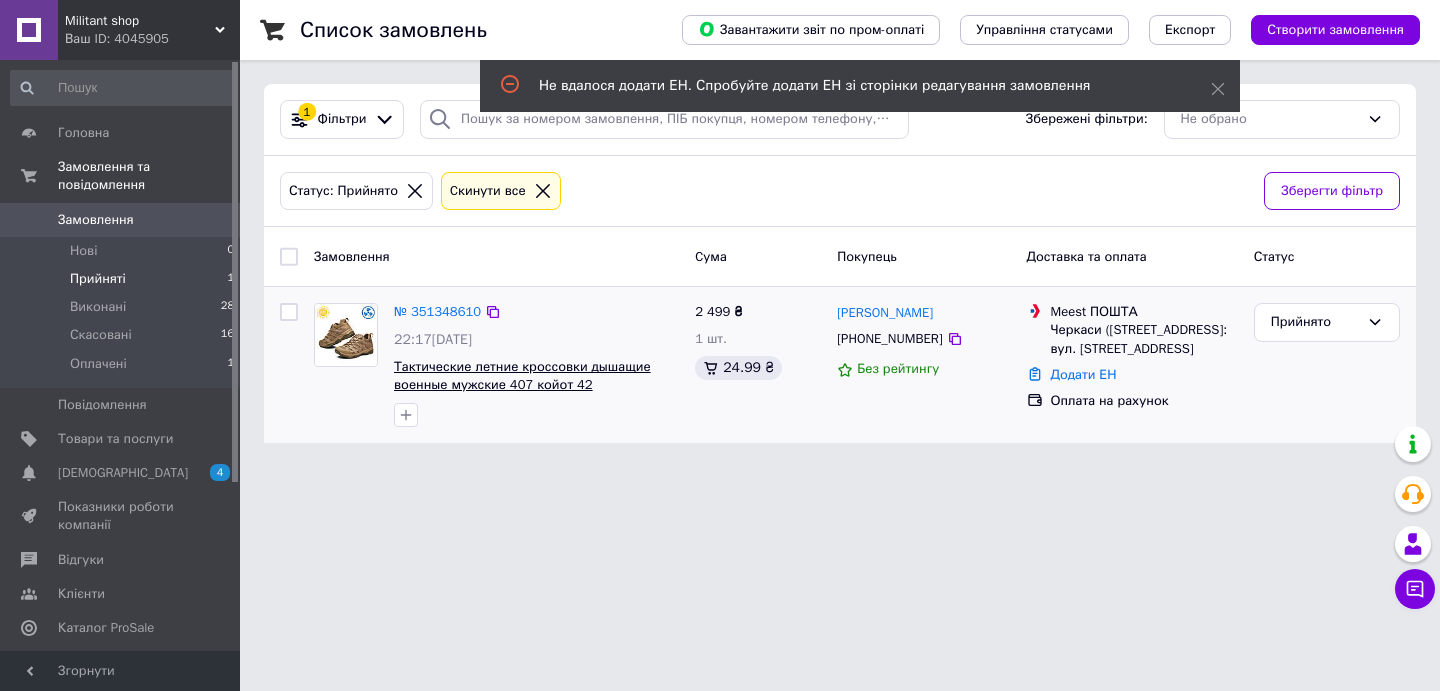 click on "Тактические летние кроссовки дышащие военные мужские 407 койот 42" at bounding box center [522, 376] 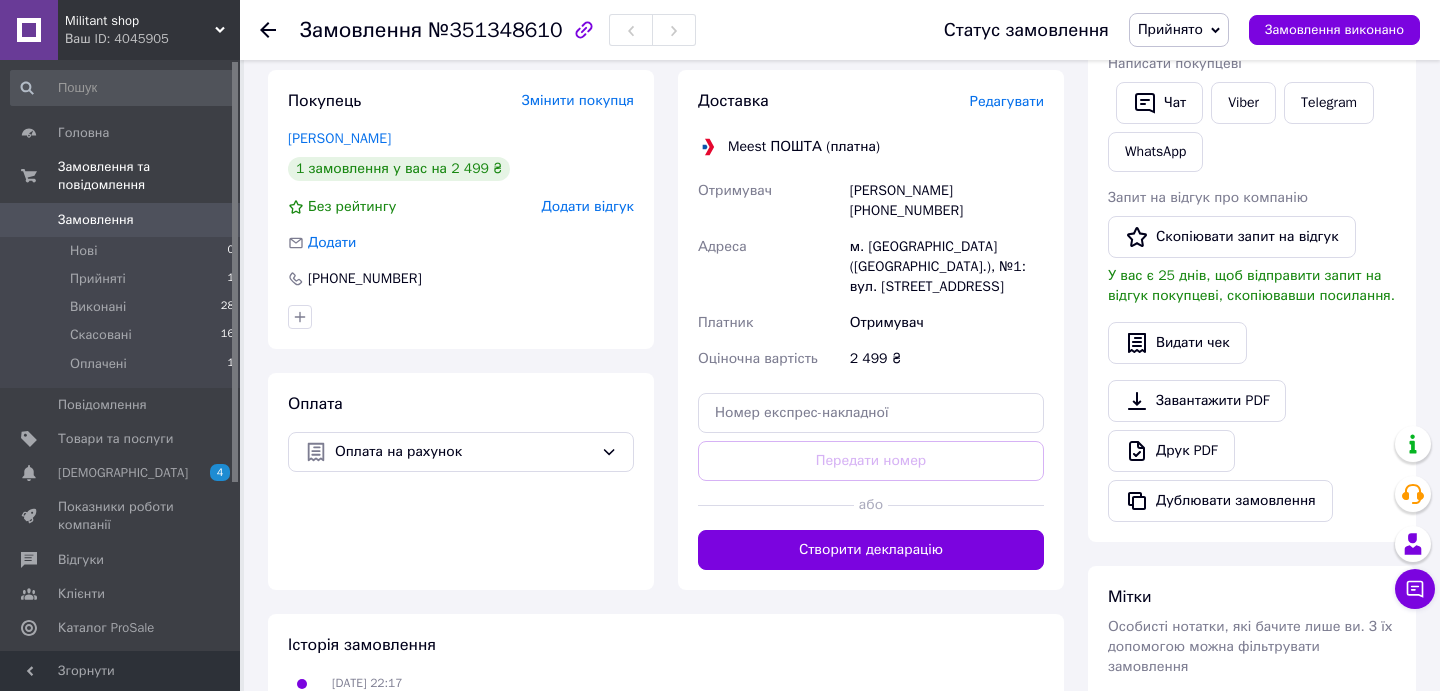 scroll, scrollTop: 379, scrollLeft: 0, axis: vertical 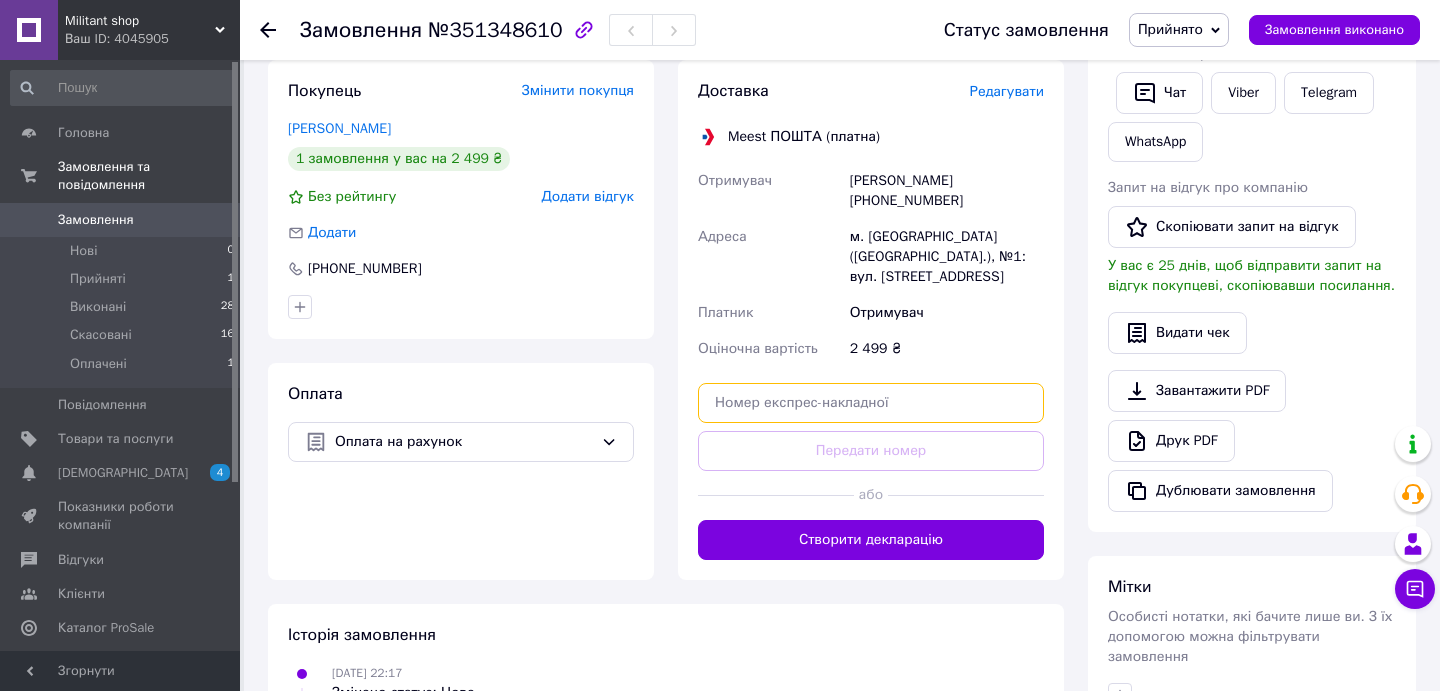 click at bounding box center (871, 403) 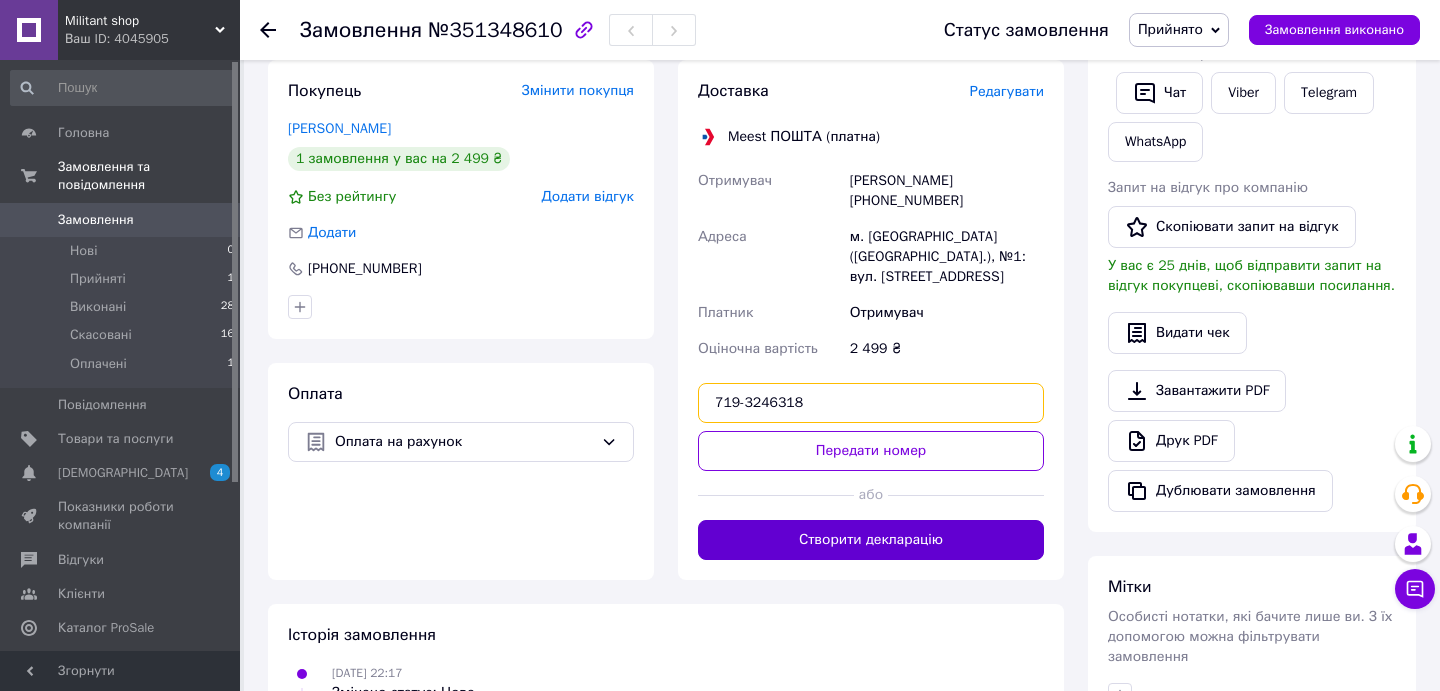 type on "719-3246318" 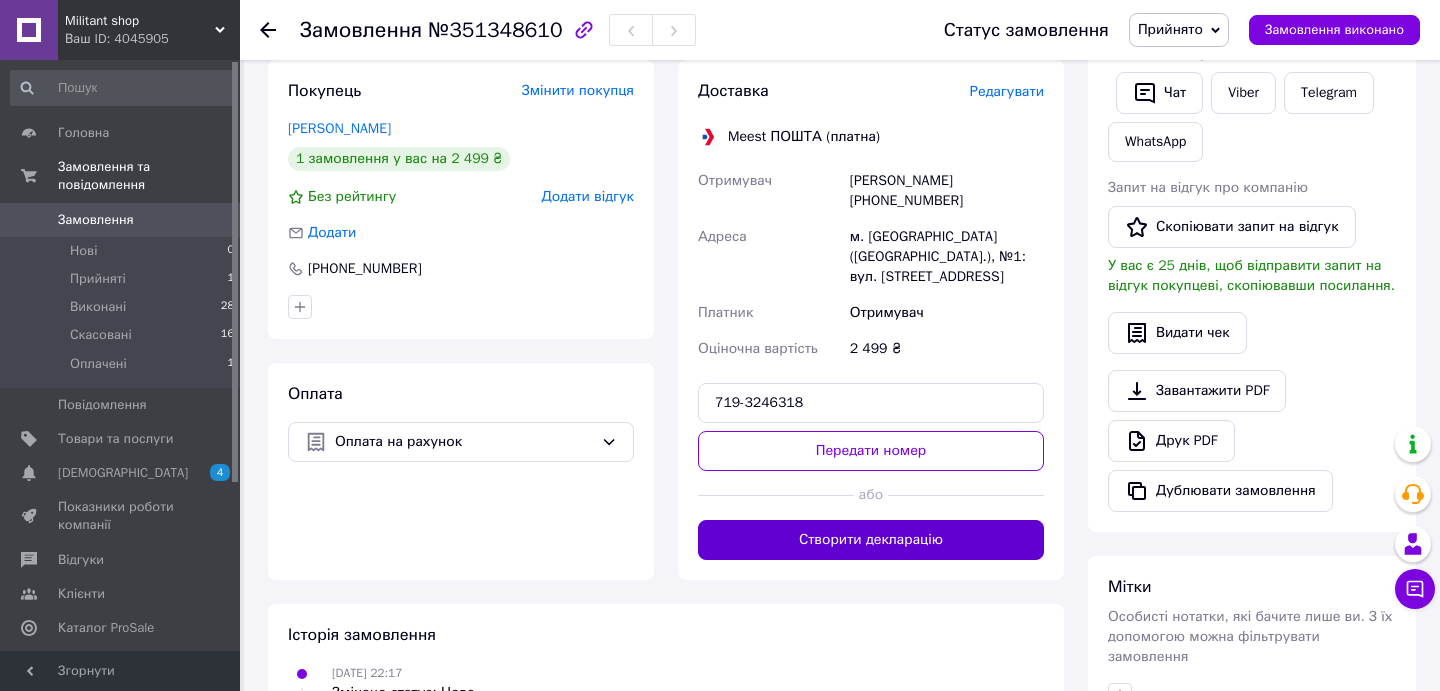 click on "Створити декларацію" at bounding box center [871, 540] 